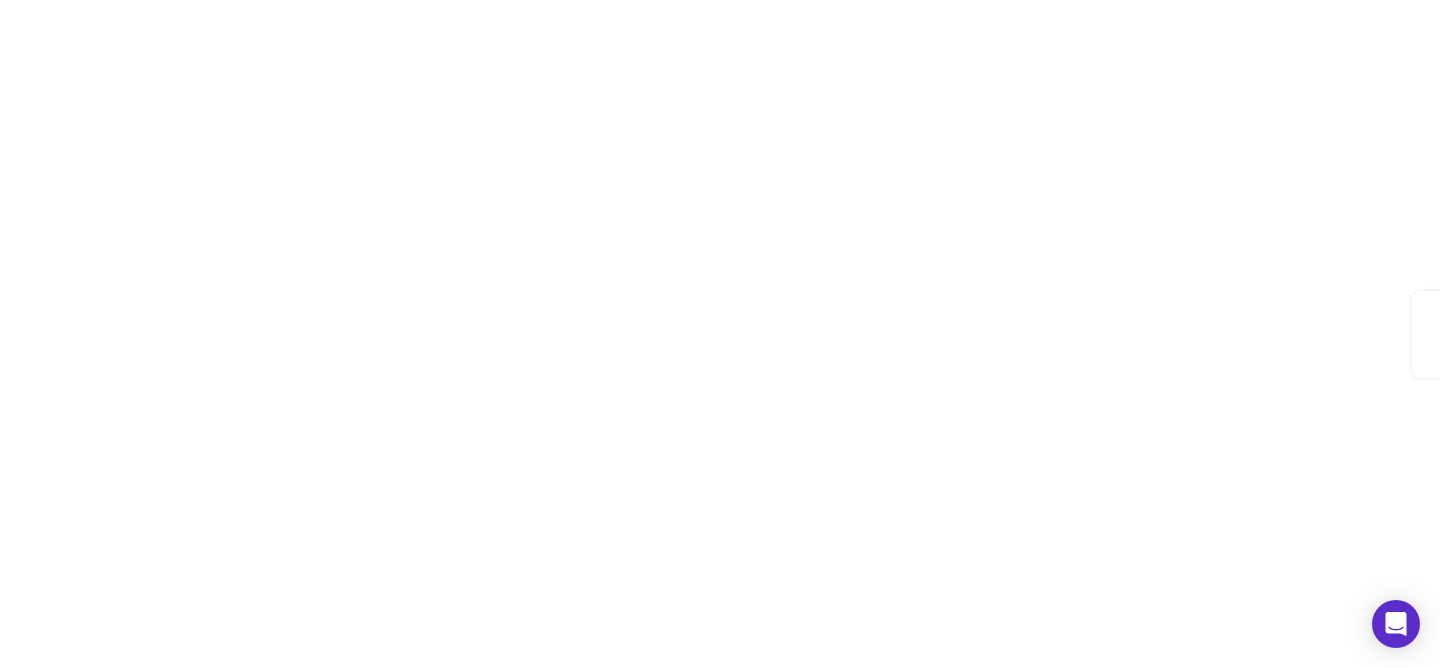 scroll, scrollTop: 0, scrollLeft: 0, axis: both 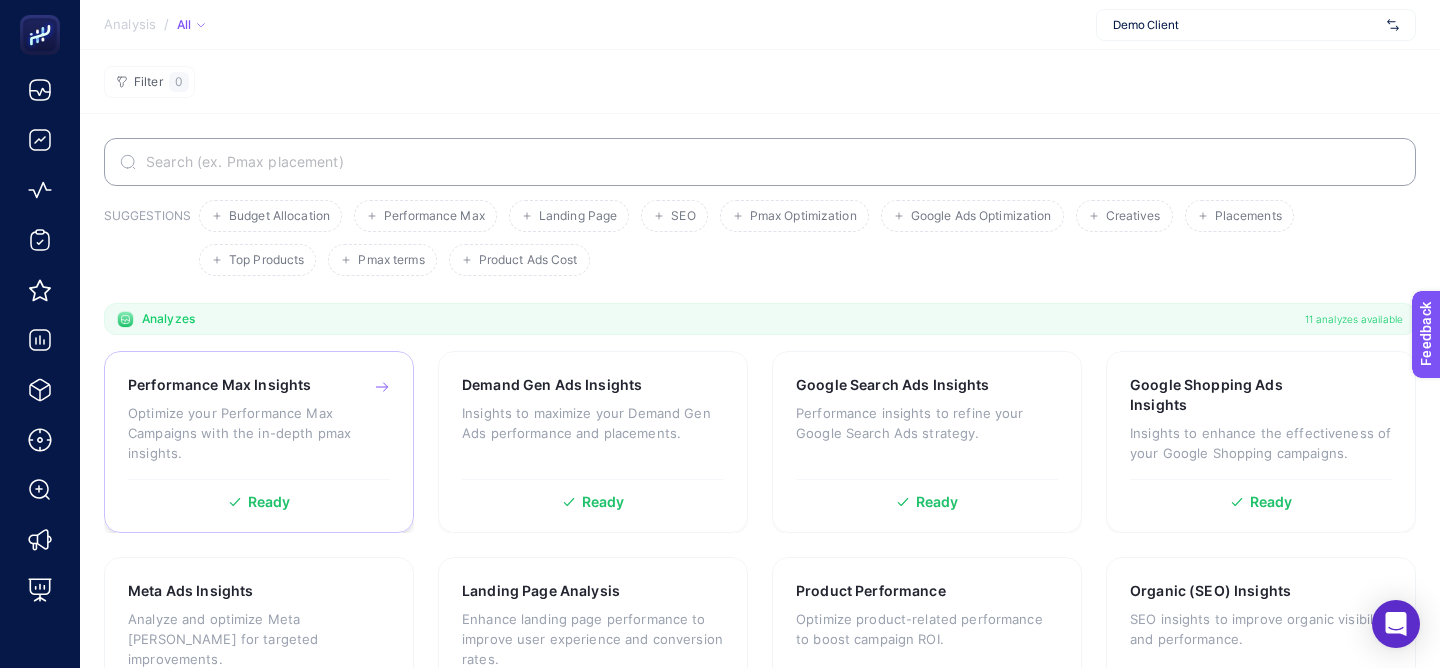 click on "Performance Max Insights" at bounding box center (219, 385) 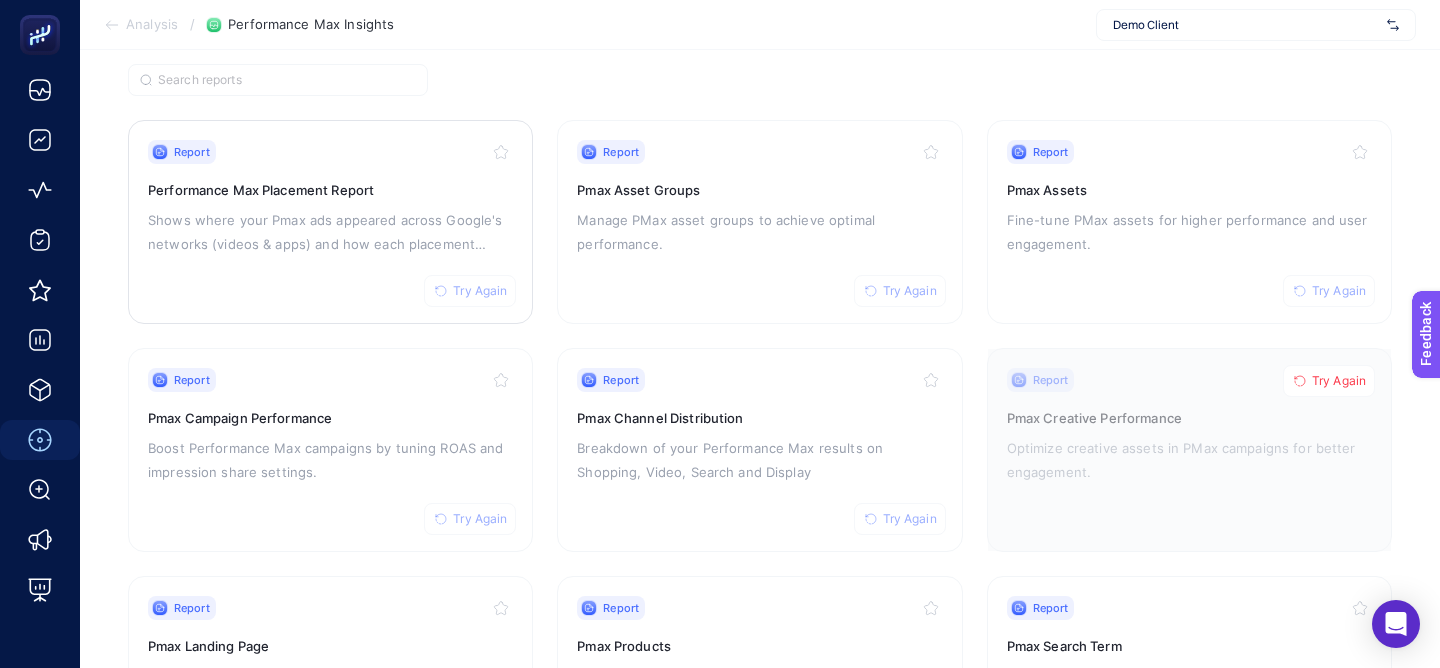 scroll, scrollTop: 0, scrollLeft: 0, axis: both 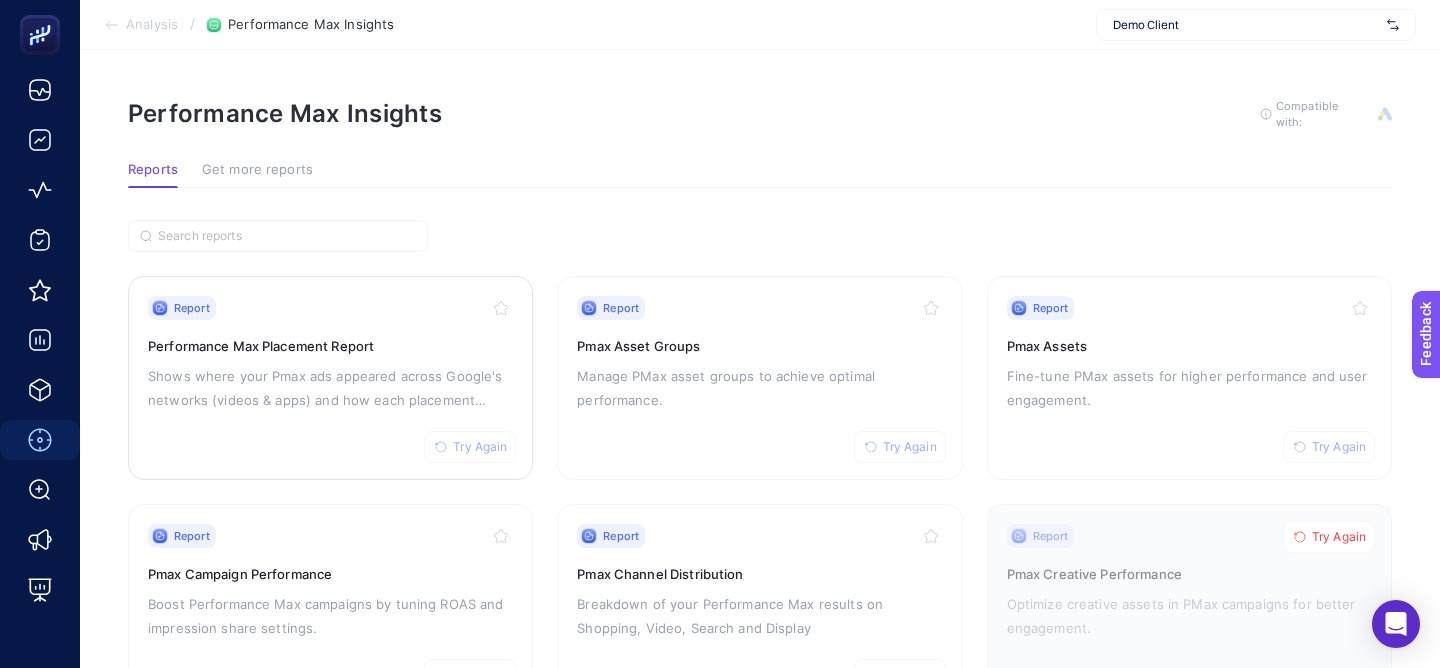 click on "Report Try Again Performance Max Placement Report Shows where your Pmax ads appeared across Google's networks (videos & apps) and how each placement performed" at bounding box center (330, 378) 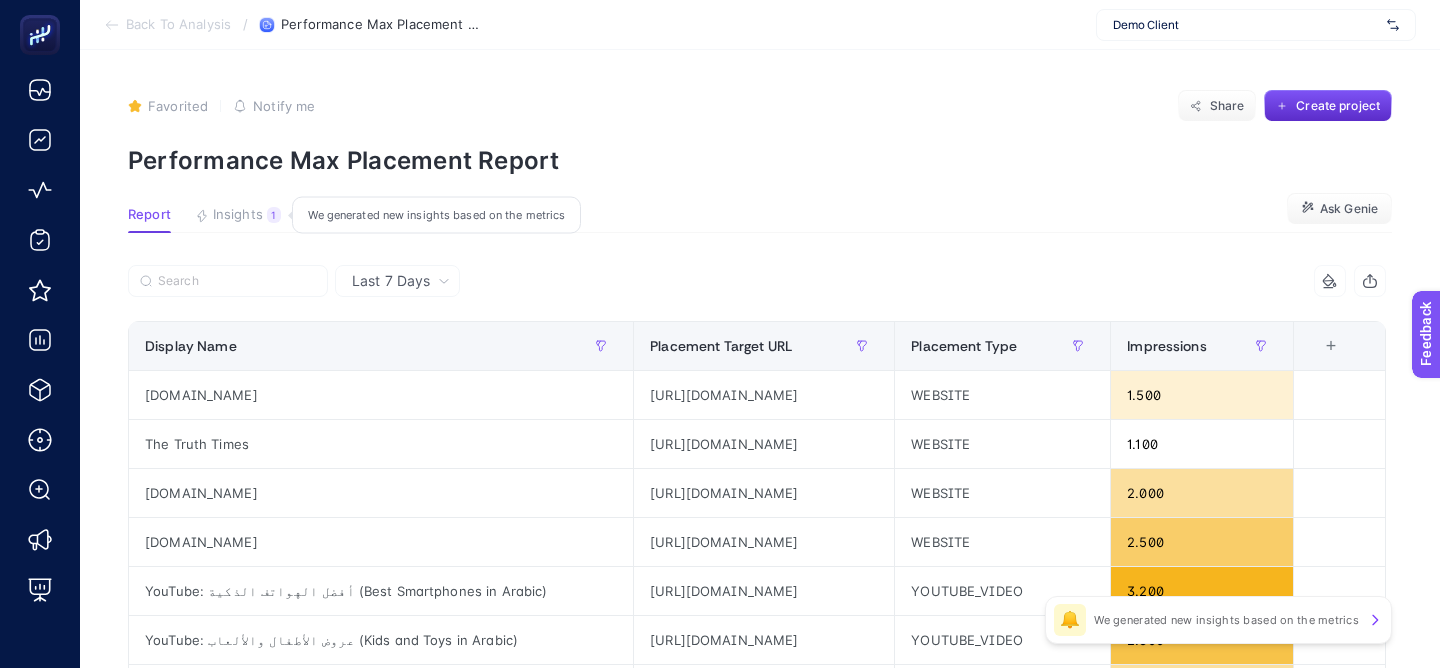 click on "Insights" at bounding box center [238, 215] 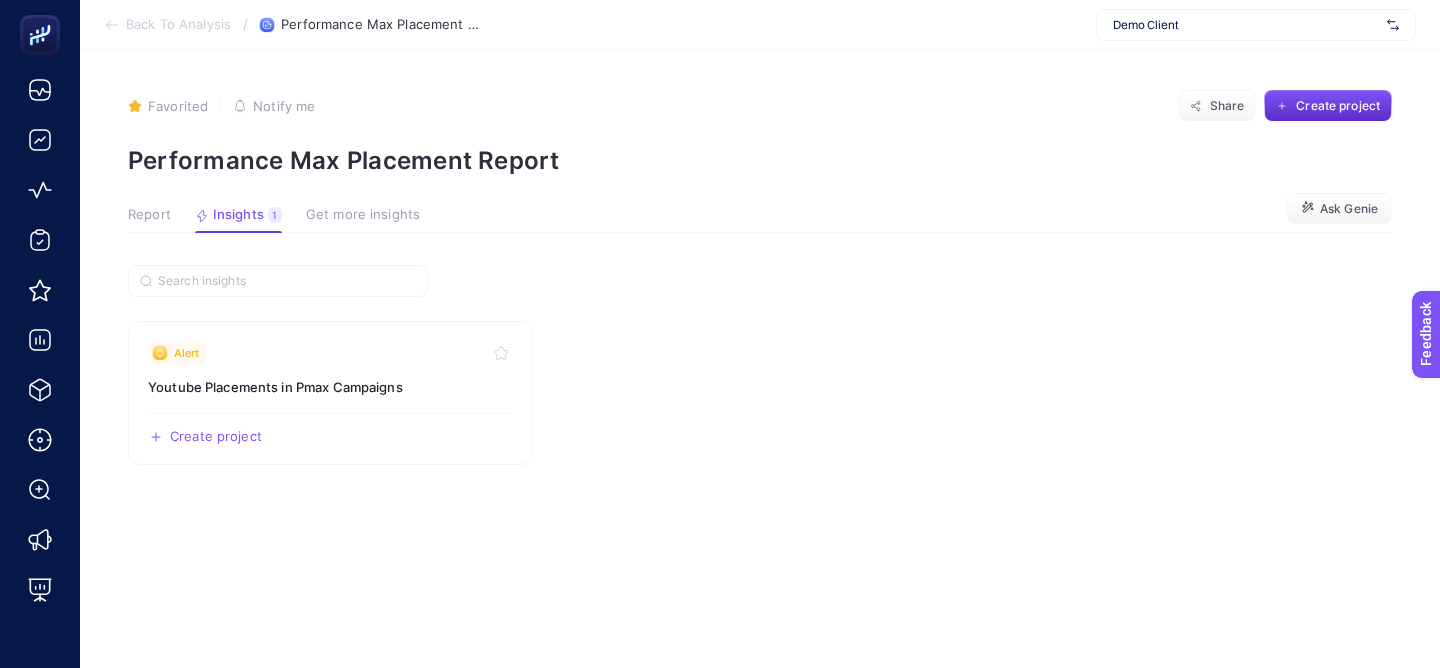 type 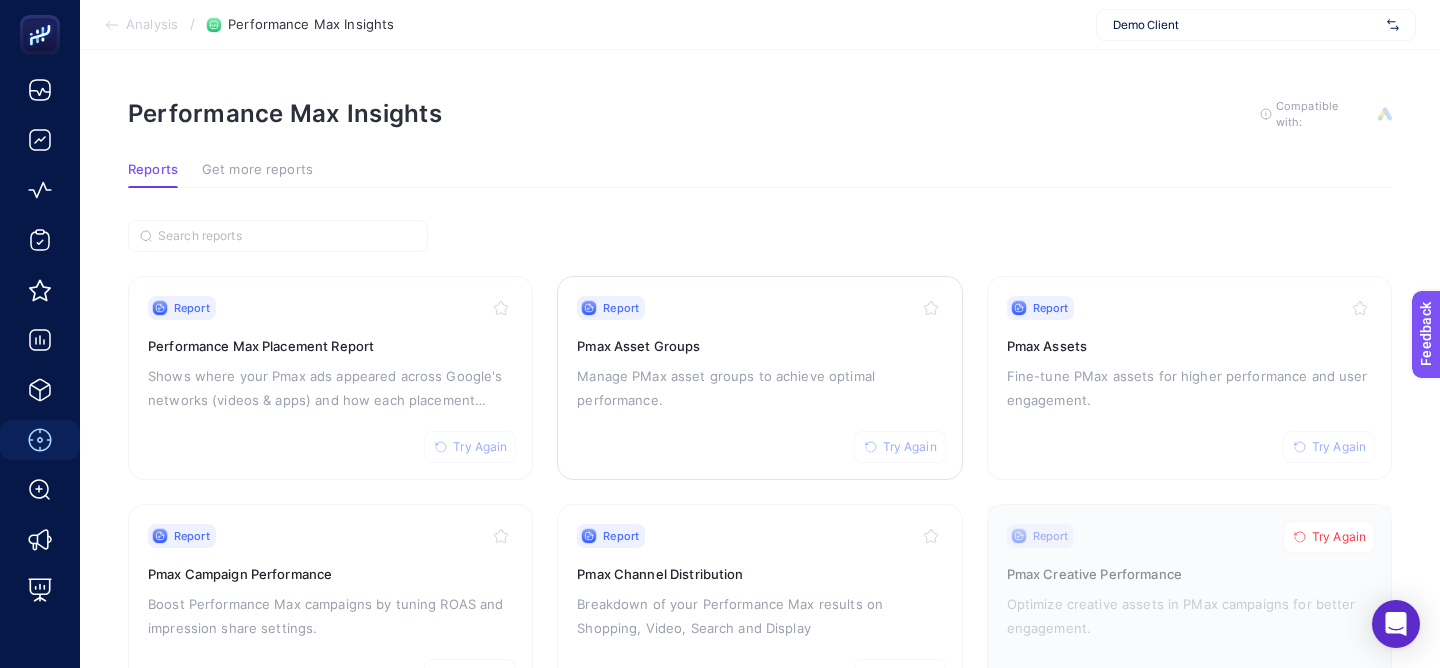 click on "Manage PMax asset groups to achieve optimal performance." at bounding box center [759, 388] 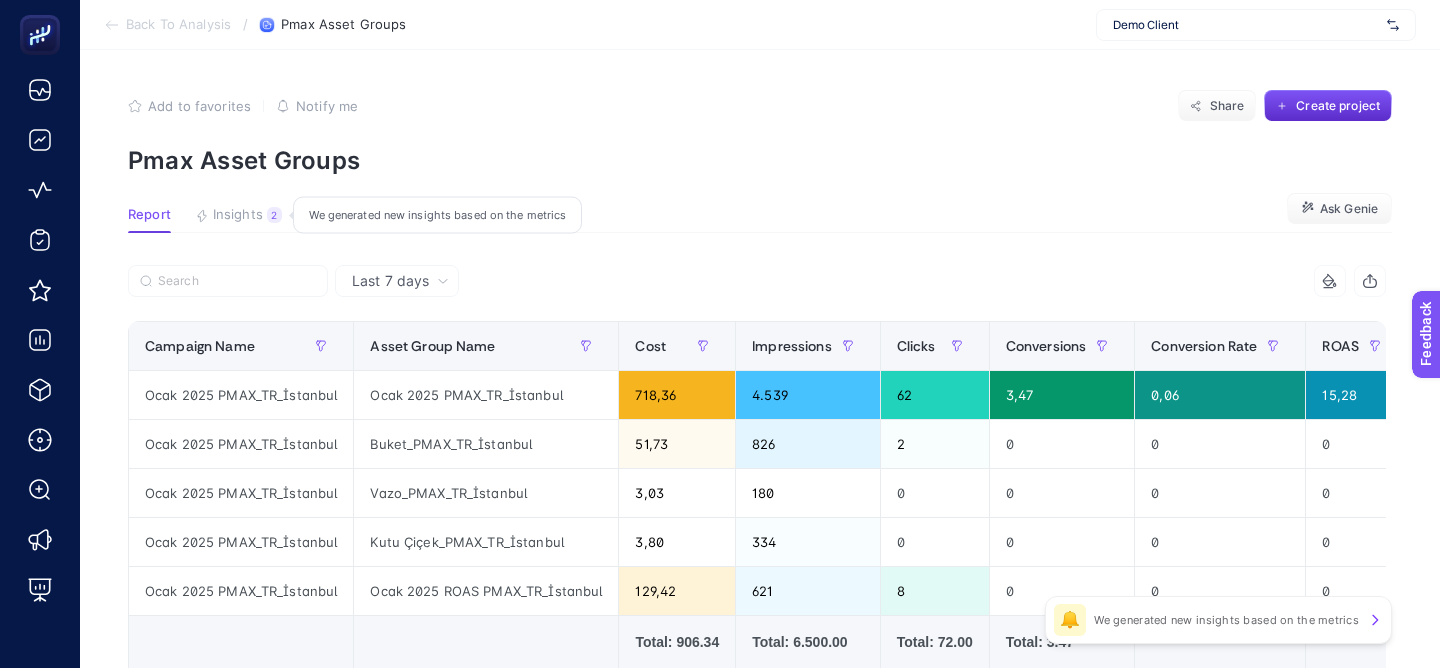 click on "2" at bounding box center [274, 215] 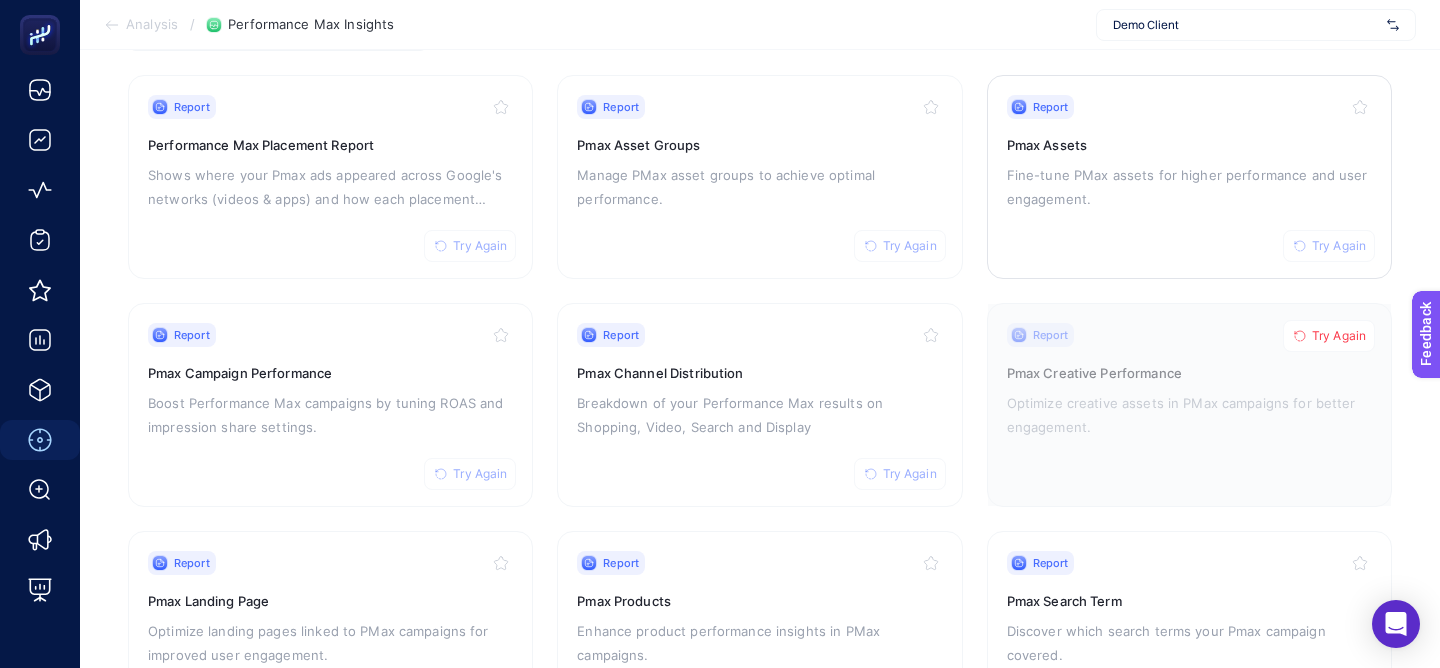 scroll, scrollTop: 202, scrollLeft: 0, axis: vertical 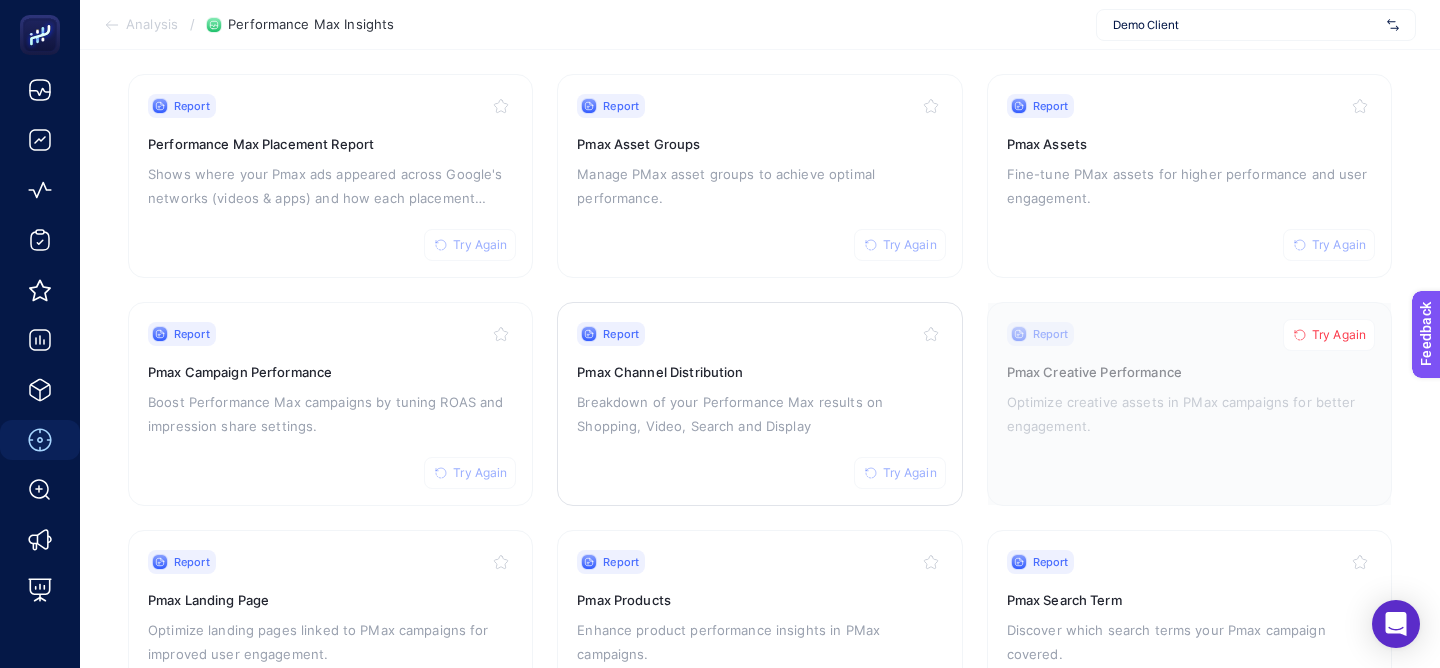 click on "Report Try Again Pmax Channel Distribution Breakdown of your Performance Max results on Shopping, Video, Search and Display" at bounding box center (759, 404) 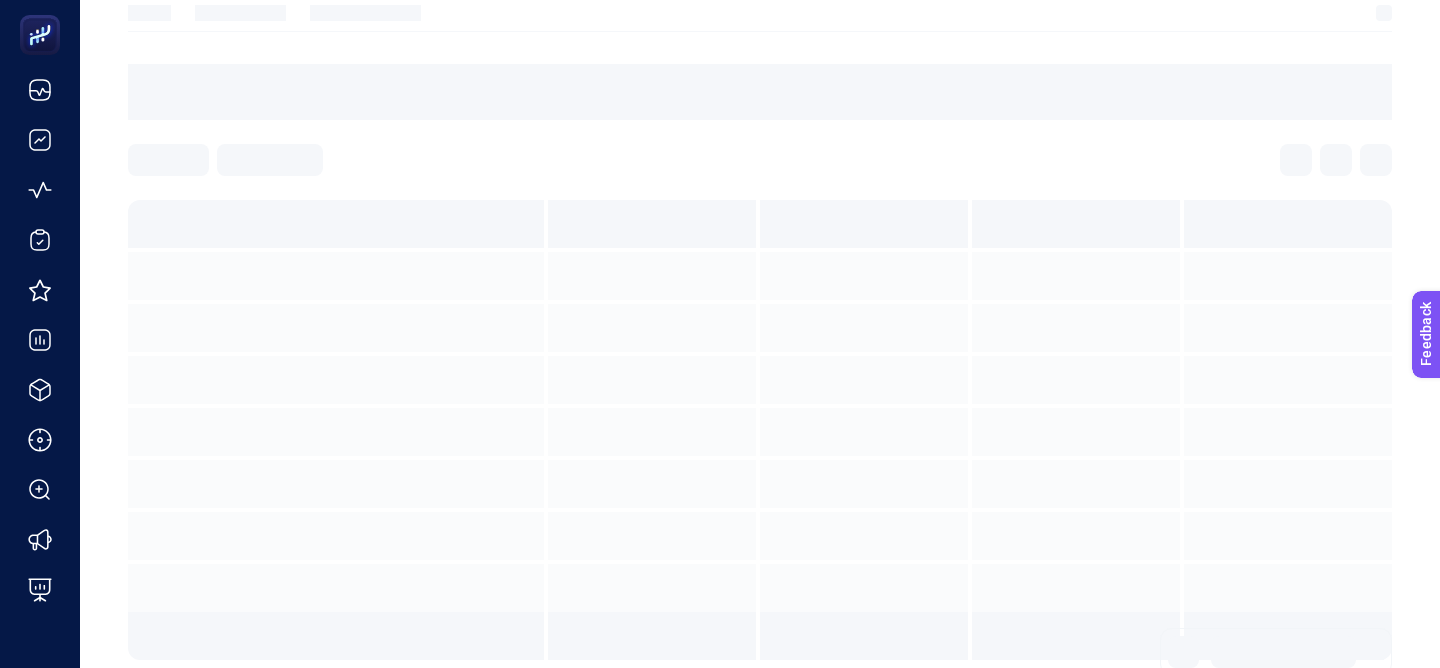 scroll, scrollTop: 0, scrollLeft: 0, axis: both 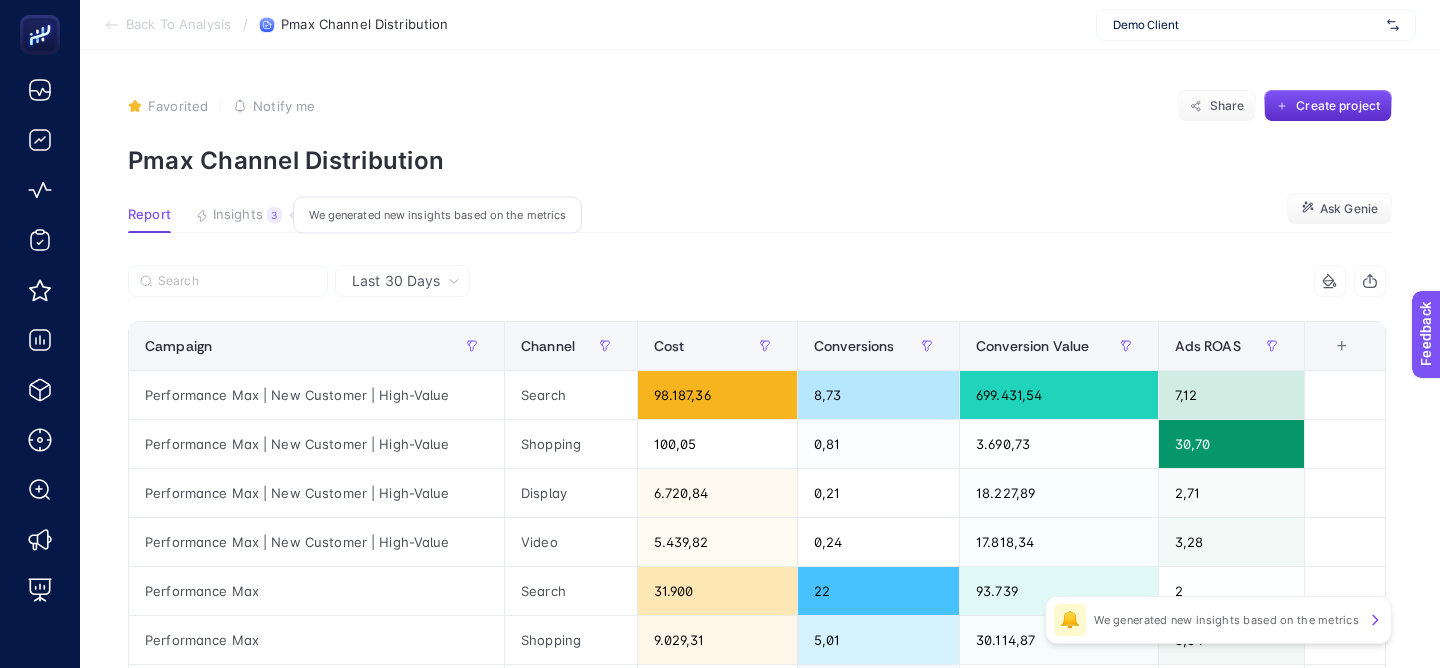 click on "3" at bounding box center [274, 215] 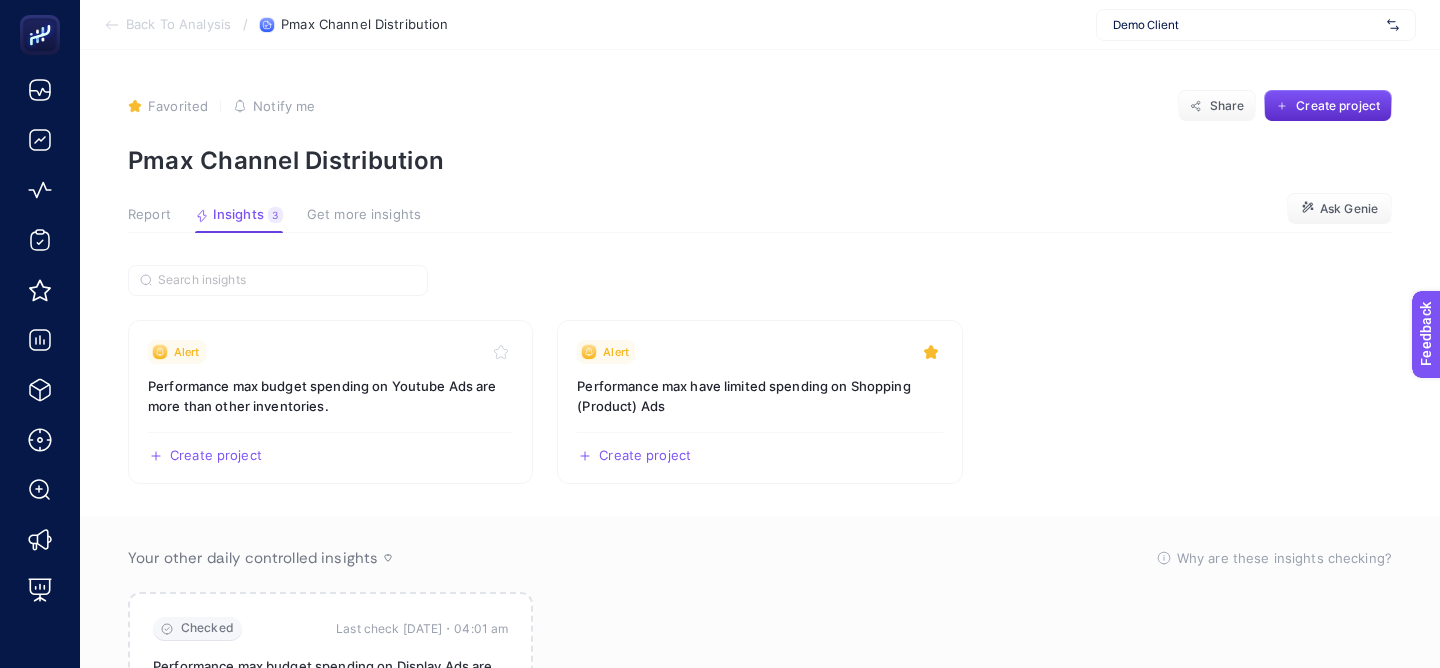 type 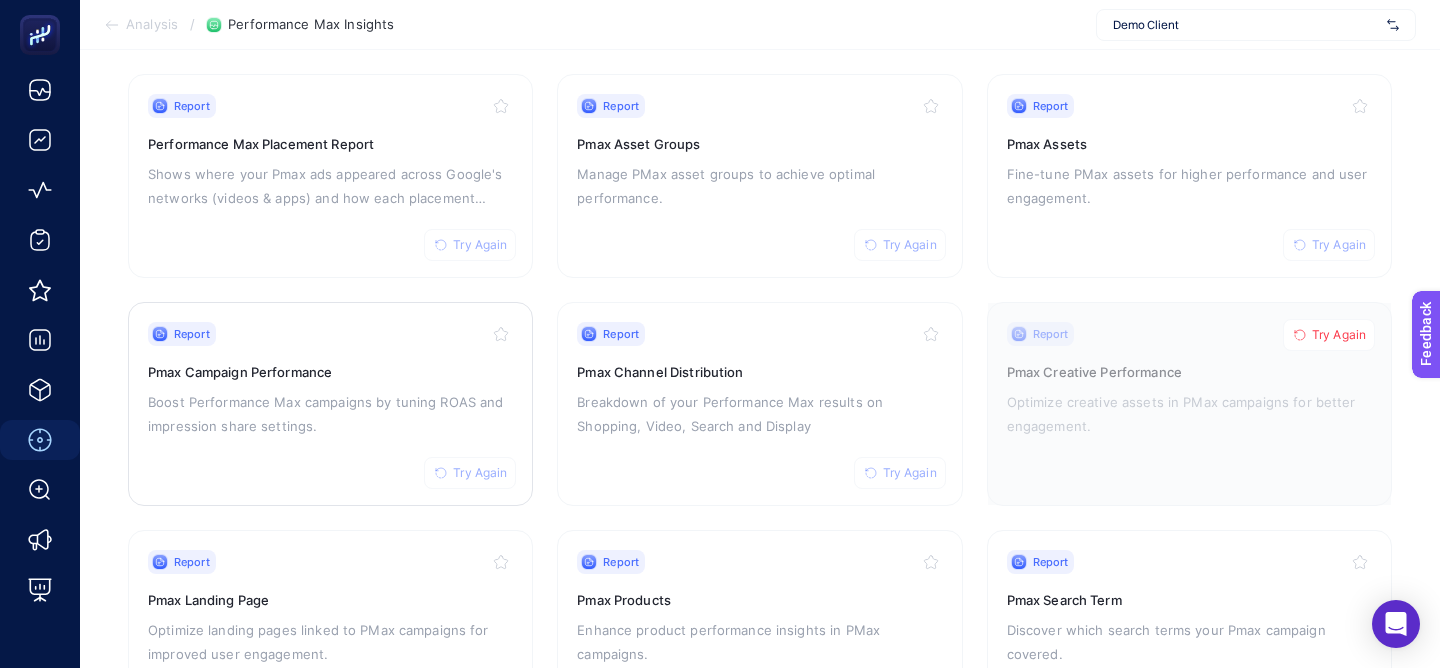 click on "Report Try Again Pmax Campaign Performance Boost Performance Max campaigns by tuning ROAS and impression share settings." at bounding box center [330, 404] 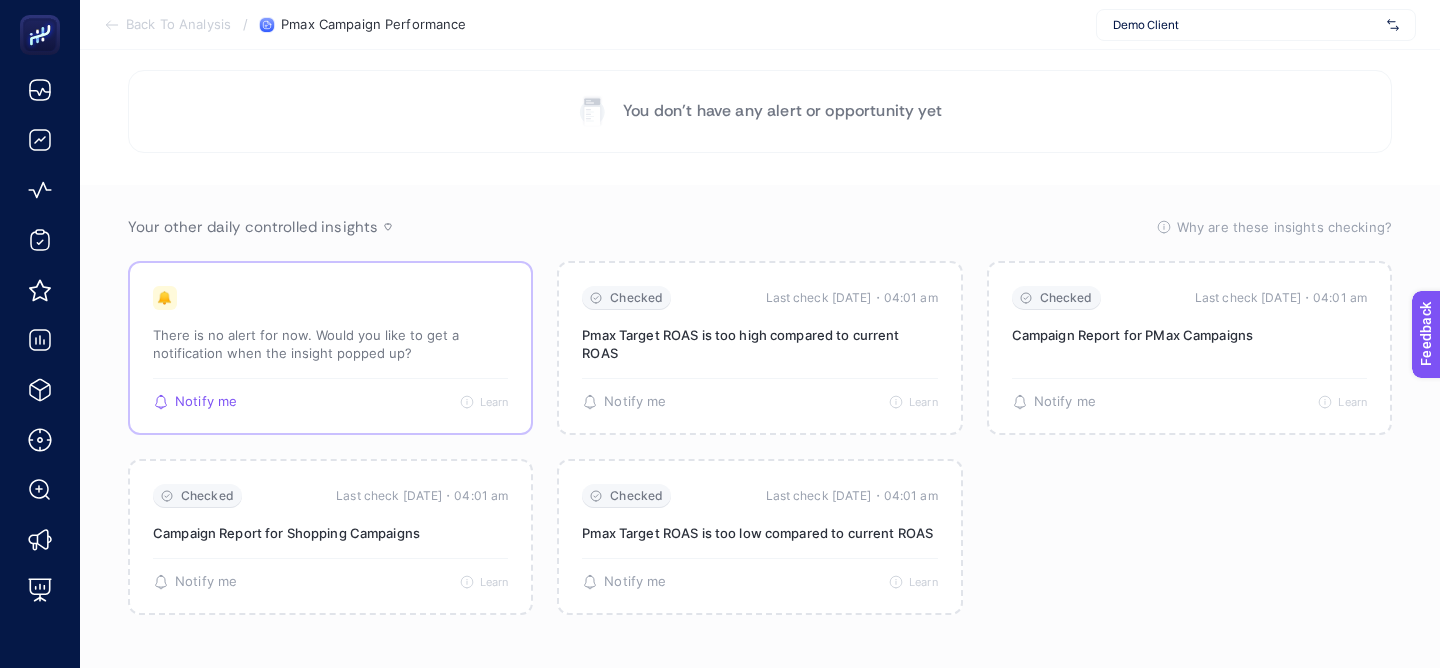 scroll, scrollTop: 0, scrollLeft: 0, axis: both 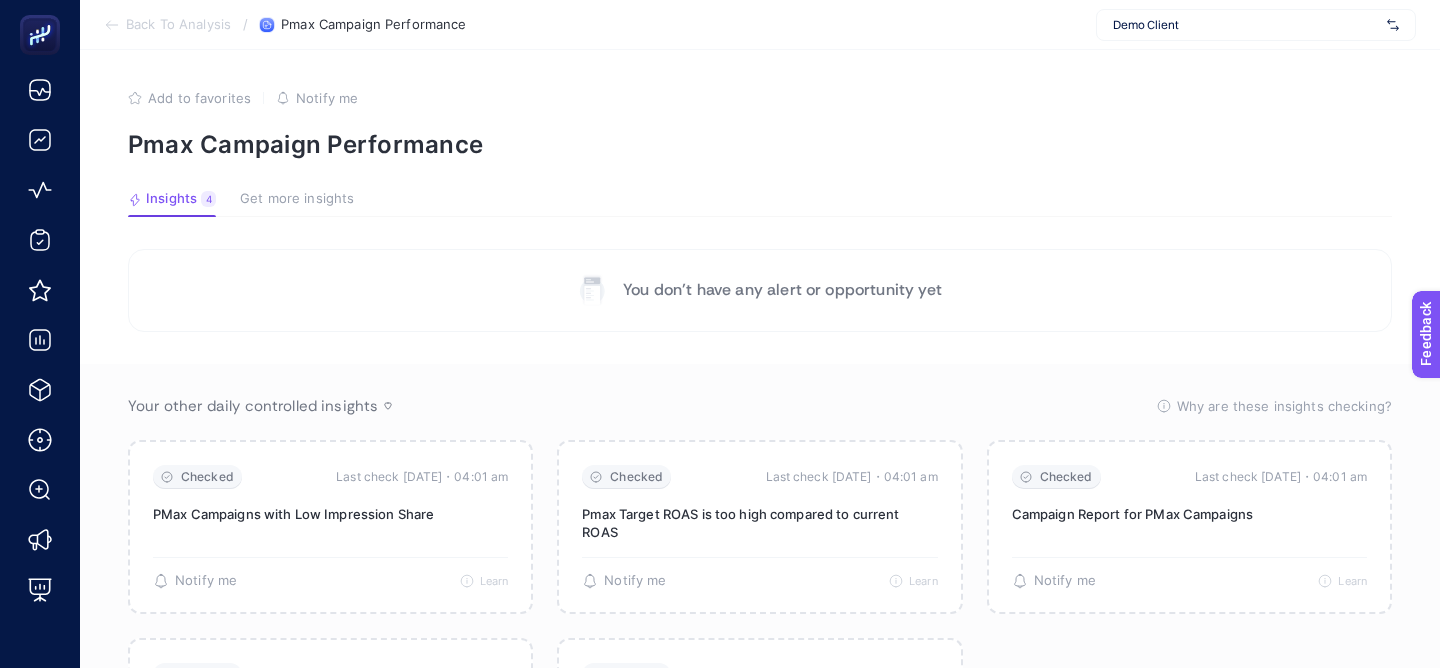 click on "Back To Analysis" at bounding box center [178, 25] 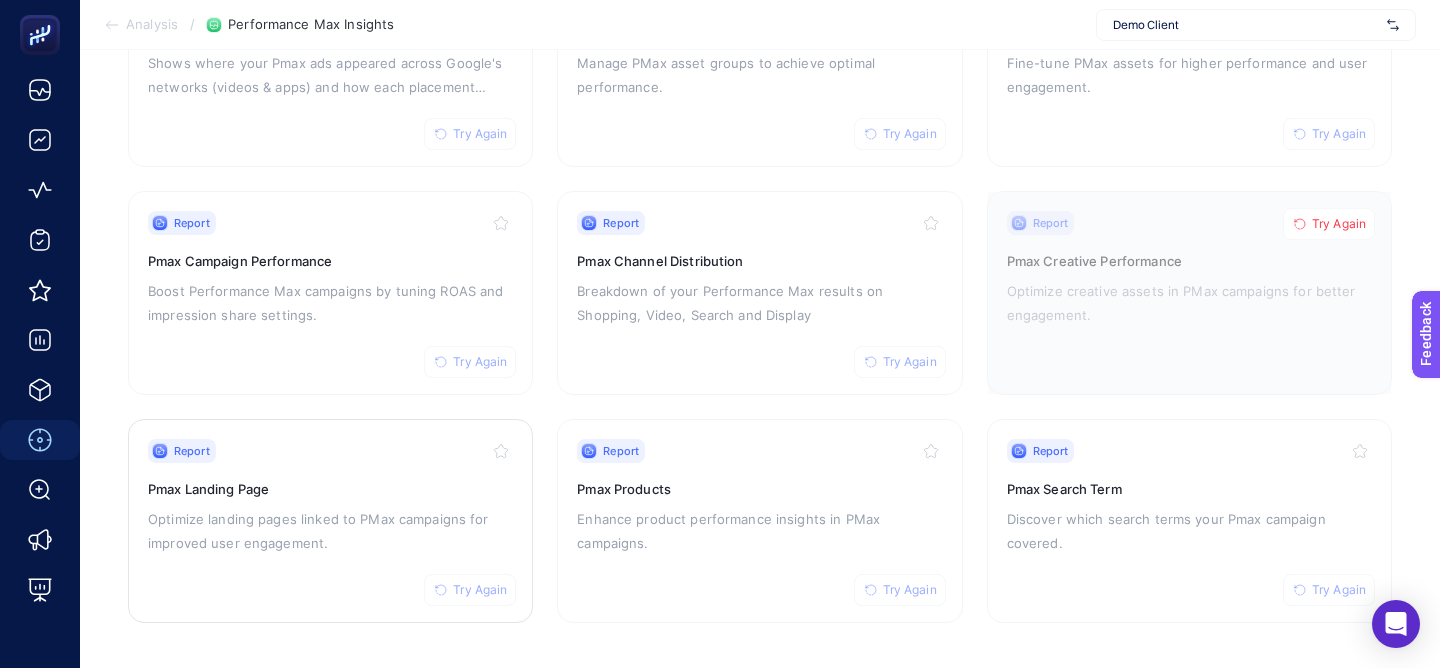 click on "Pmax Landing Page" at bounding box center (330, 489) 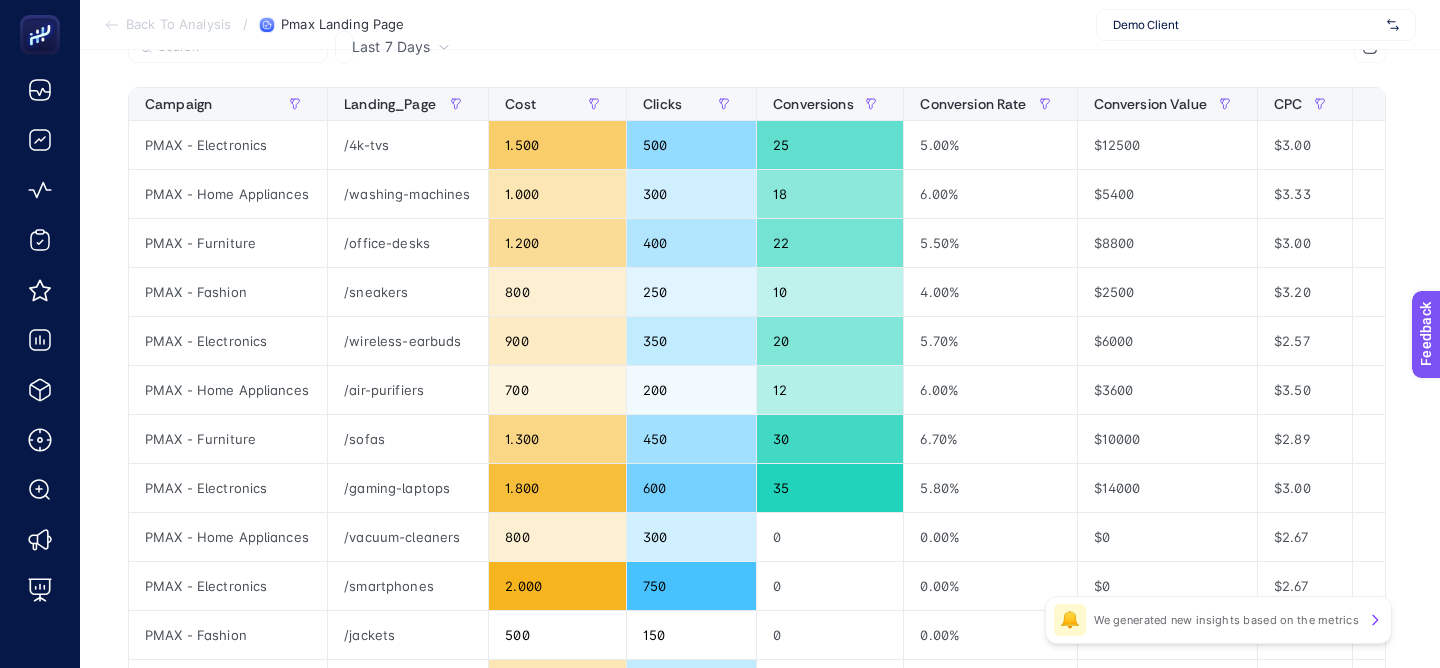 scroll, scrollTop: 0, scrollLeft: 0, axis: both 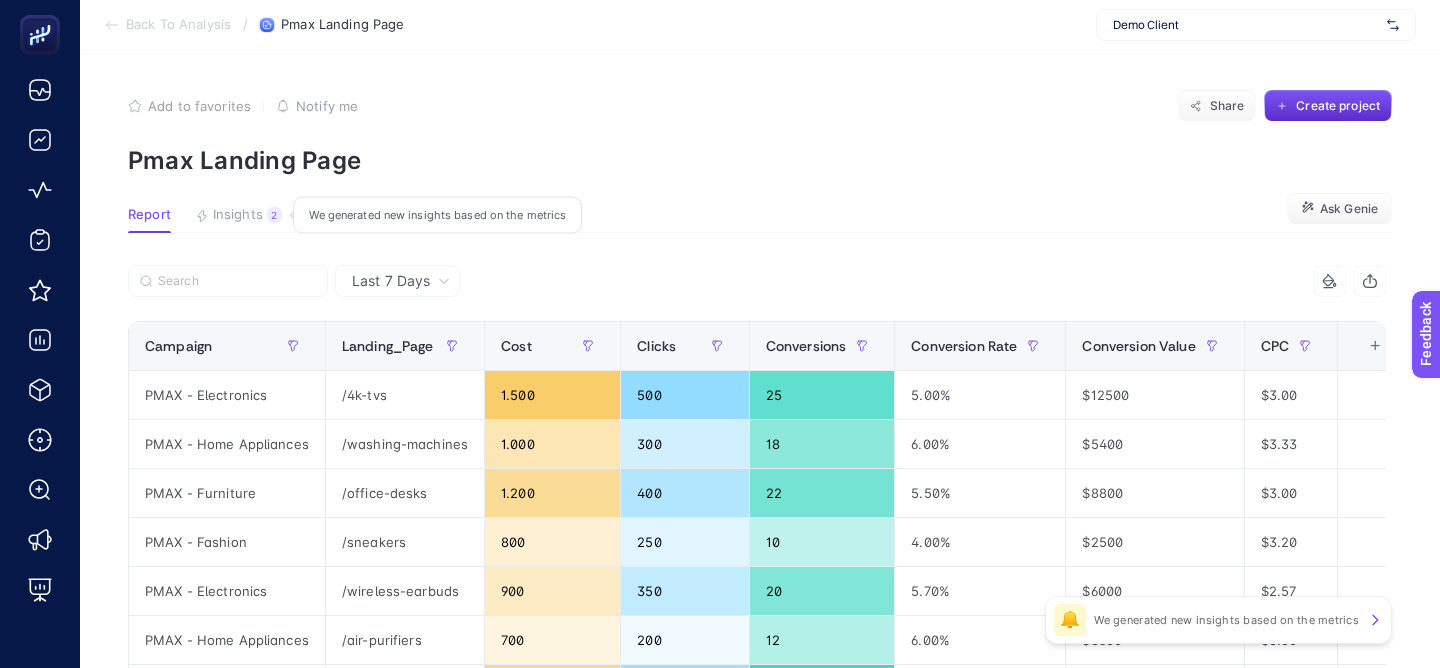 click on "Insights" at bounding box center (238, 215) 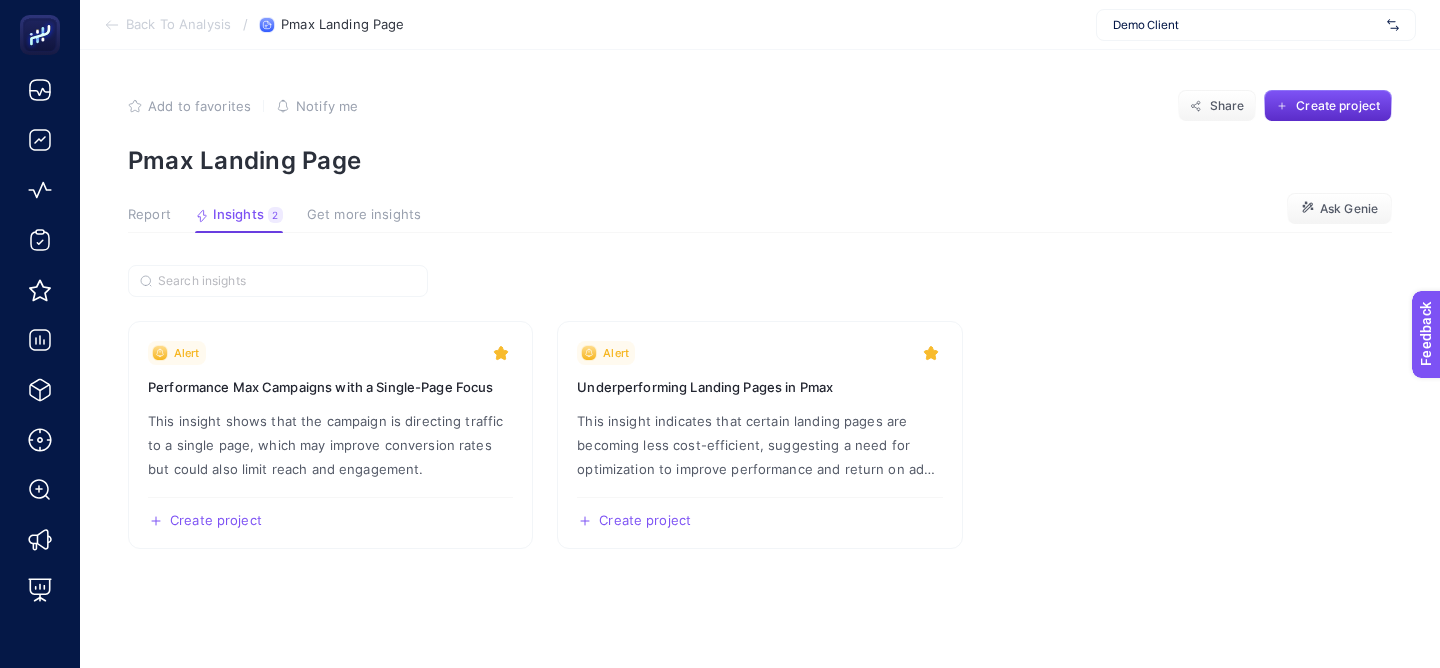type 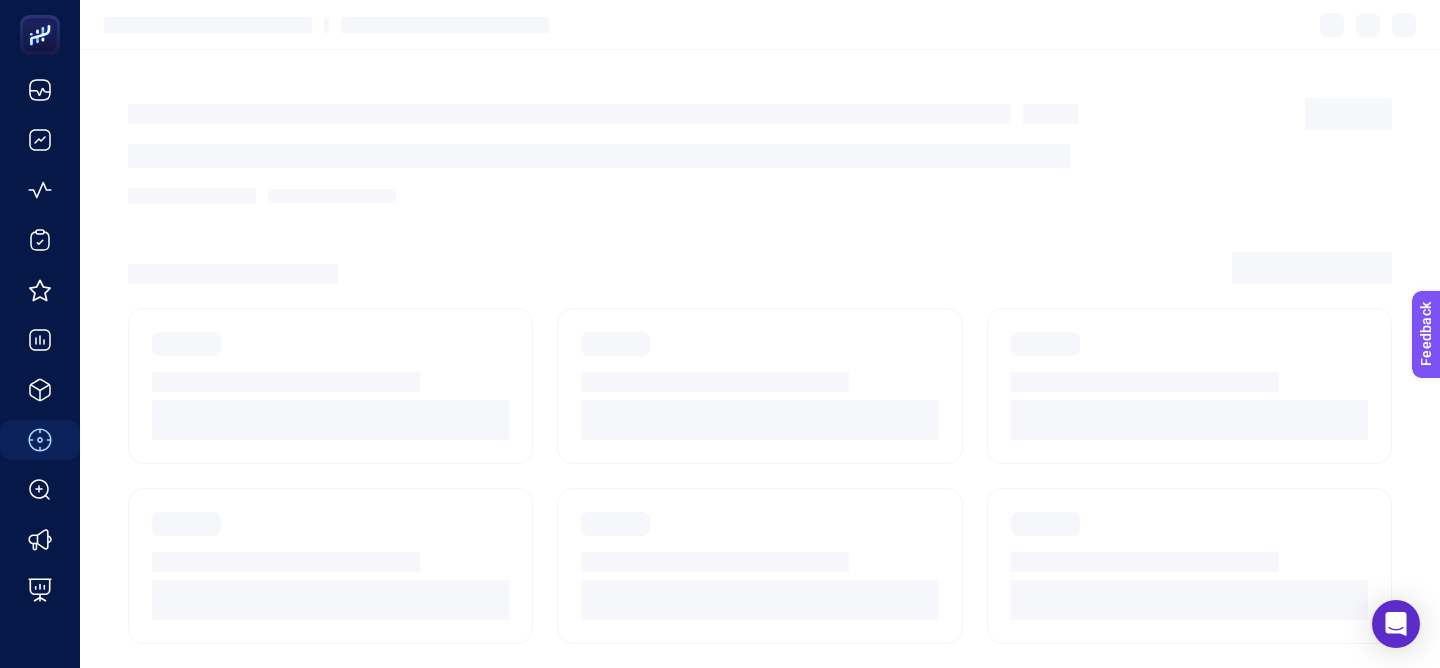 scroll, scrollTop: 313, scrollLeft: 0, axis: vertical 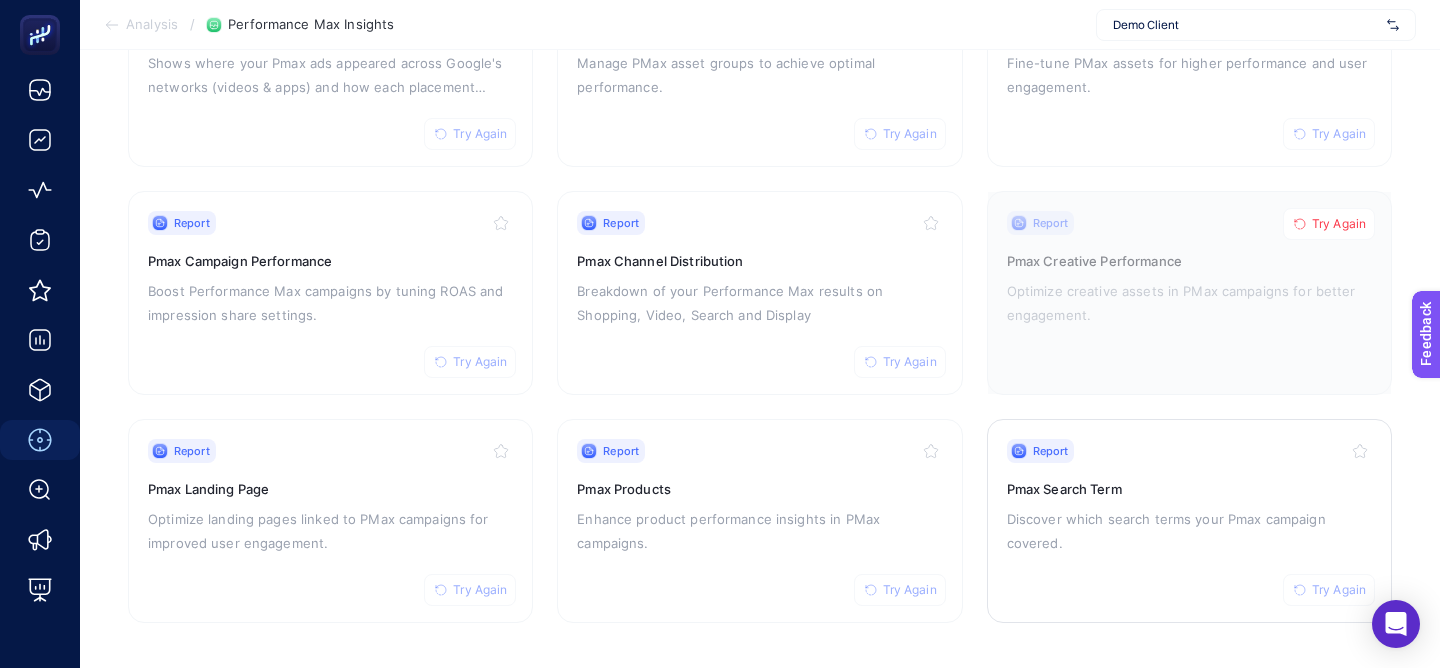 click on "Report Try Again Pmax Search Term Discover which search terms your Pmax campaign covered." at bounding box center (1189, 521) 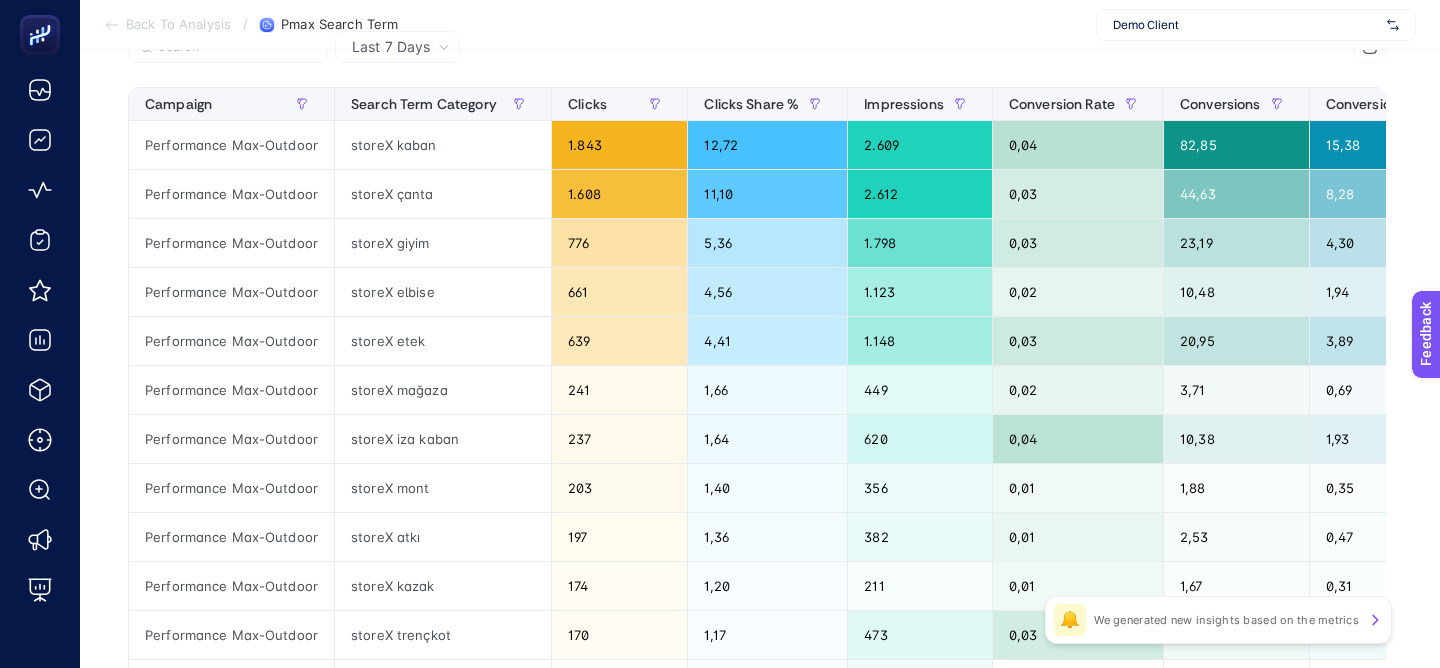 scroll, scrollTop: 0, scrollLeft: 0, axis: both 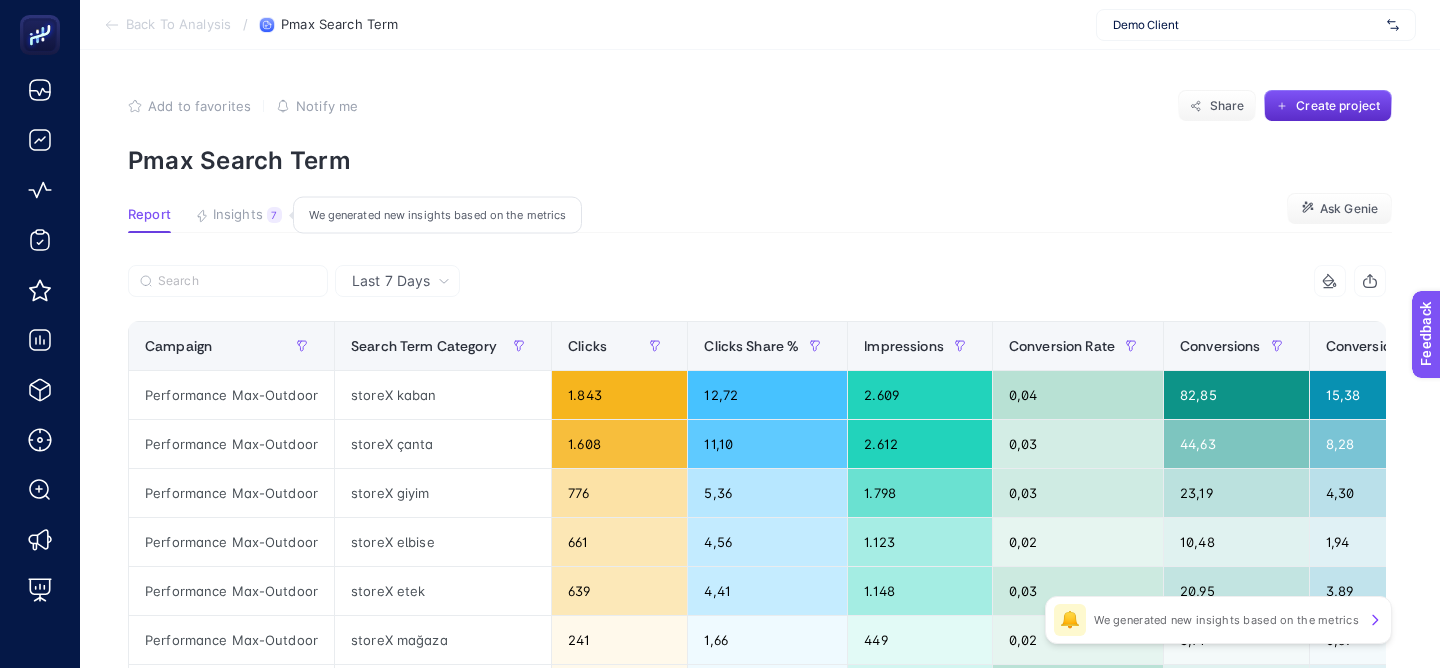 click on "Insights" at bounding box center (238, 215) 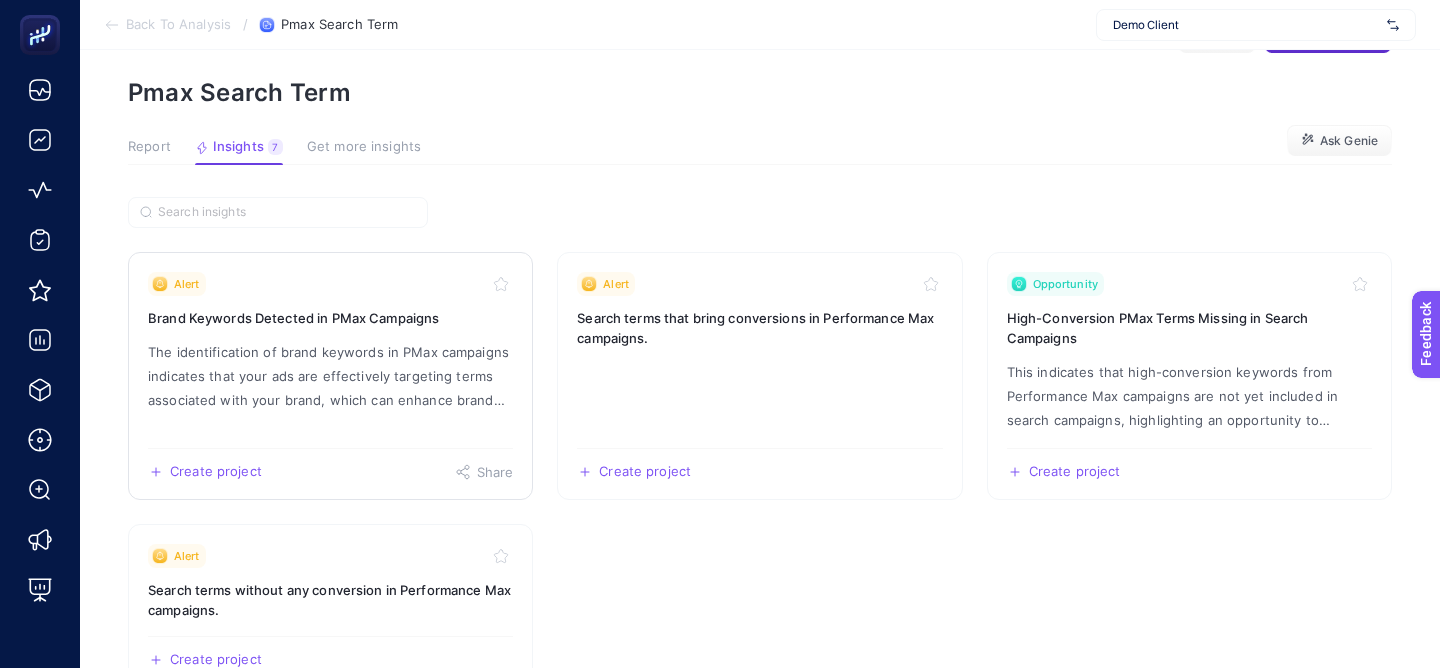 scroll, scrollTop: 71, scrollLeft: 0, axis: vertical 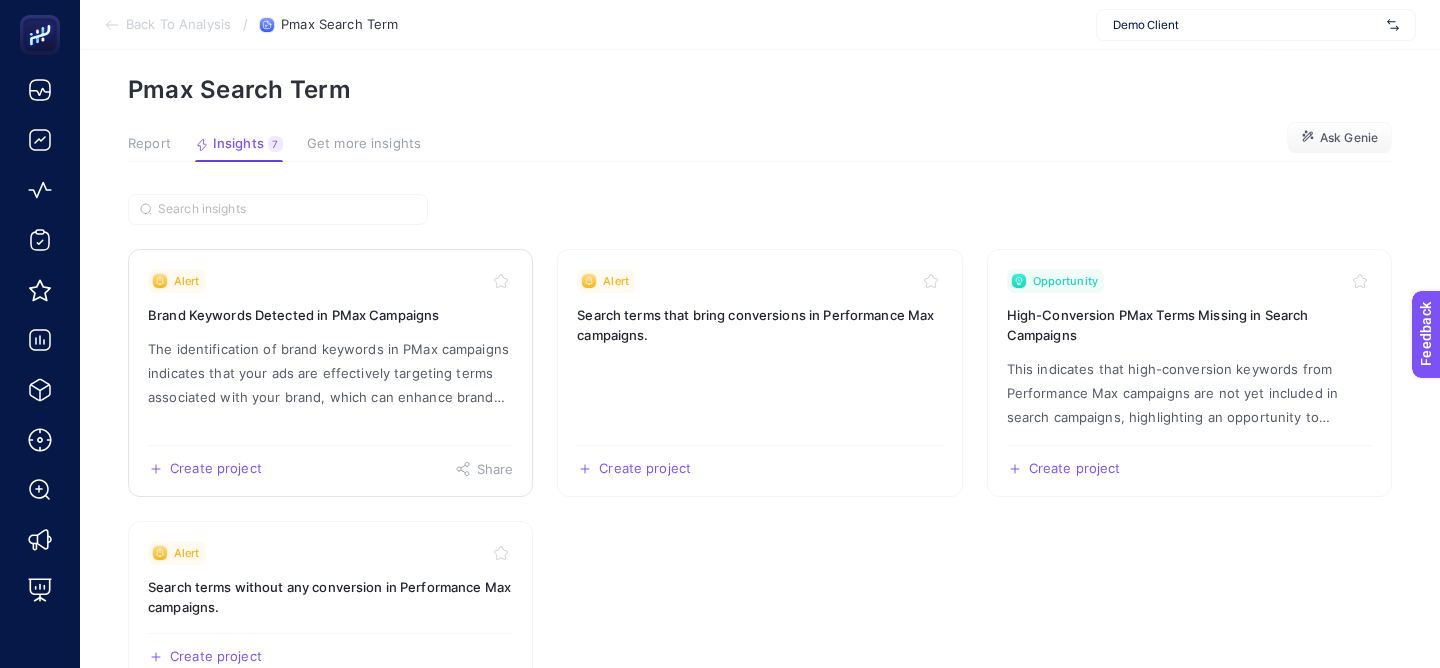 type 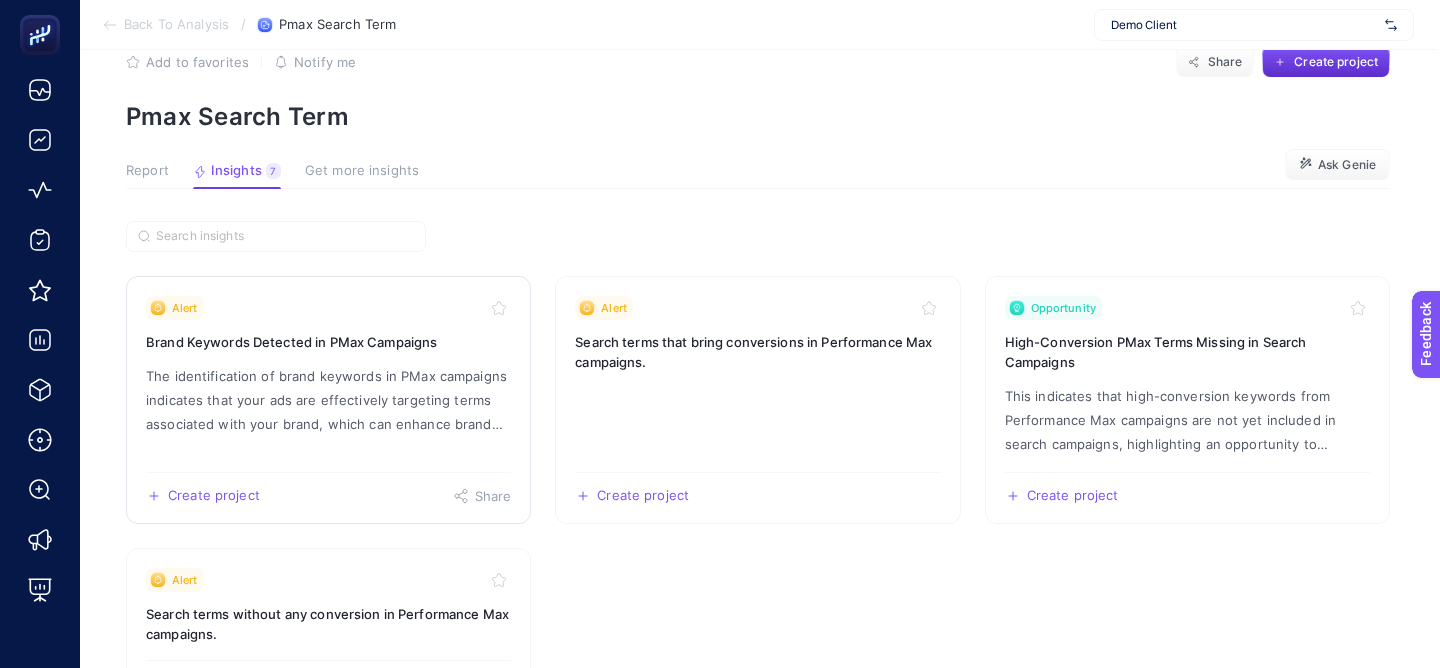 scroll, scrollTop: 0, scrollLeft: 2, axis: horizontal 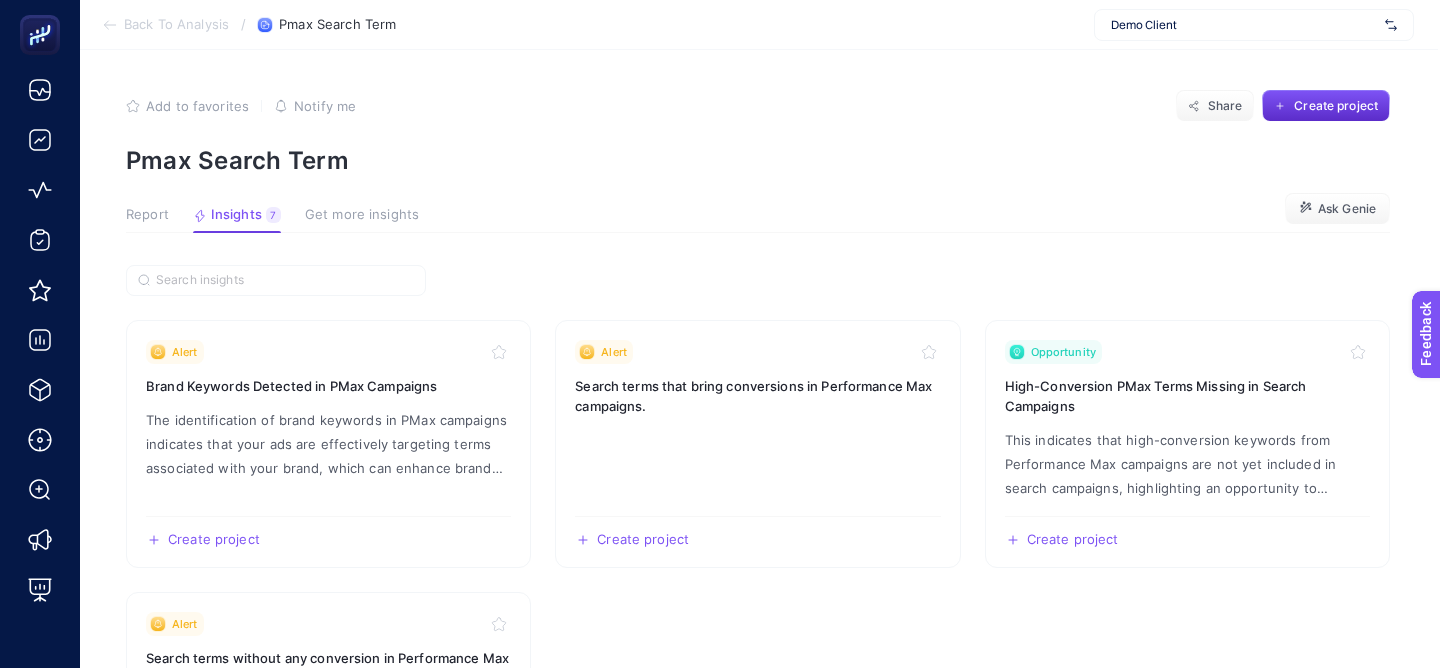 click on "Back To Analysis" at bounding box center [176, 25] 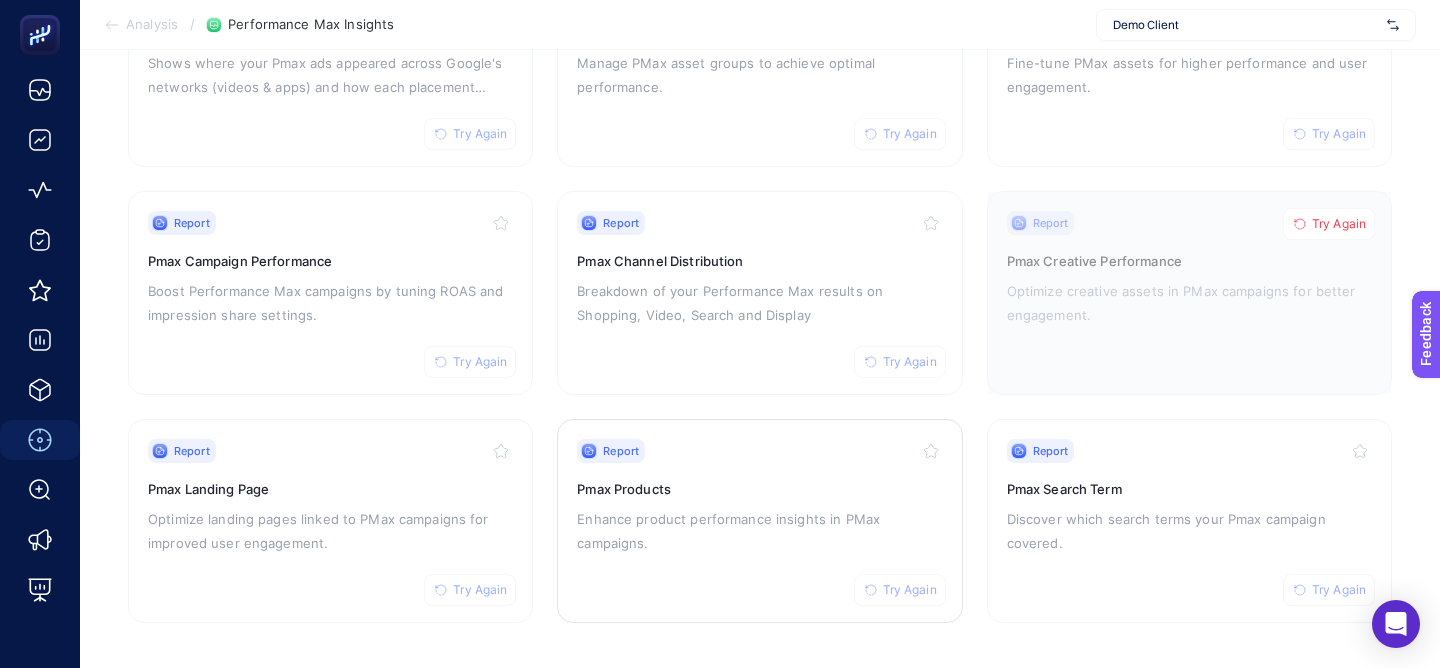 click on "Enhance product performance insights in PMax campaigns." at bounding box center (759, 531) 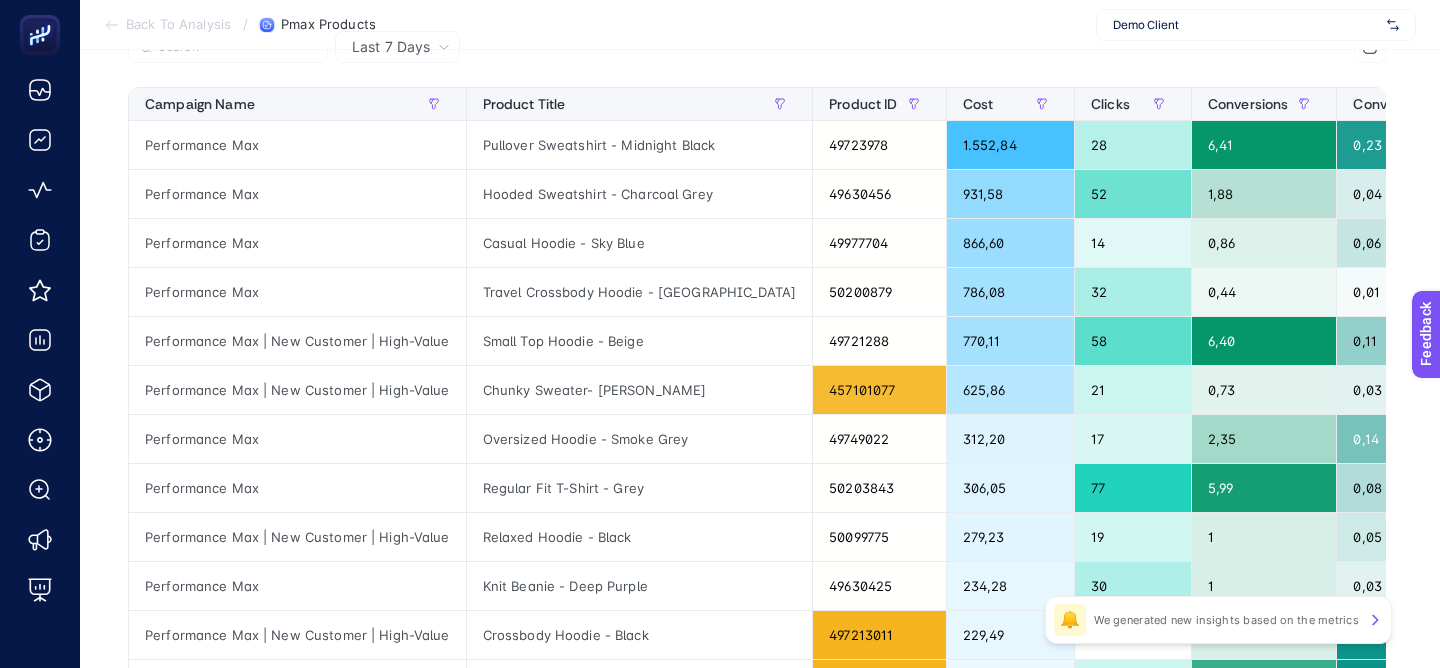 scroll, scrollTop: 0, scrollLeft: 0, axis: both 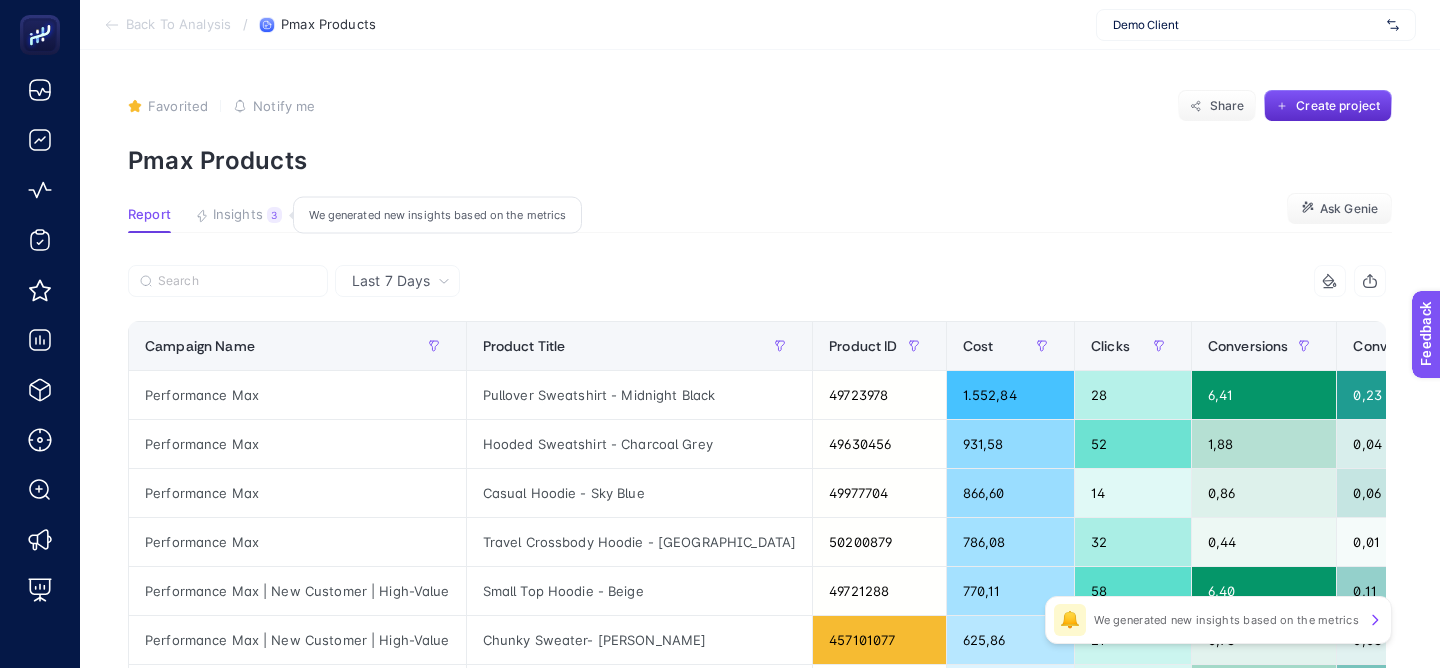 click on "Insights" at bounding box center (238, 215) 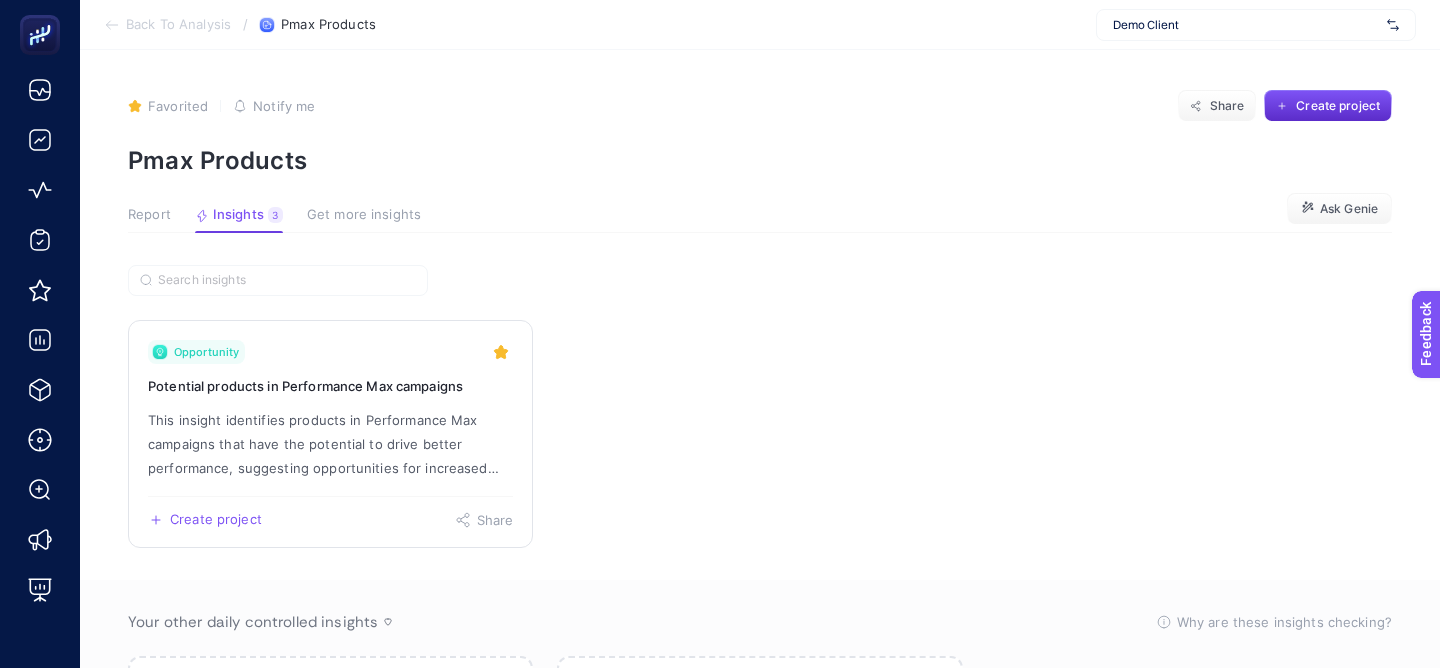 click 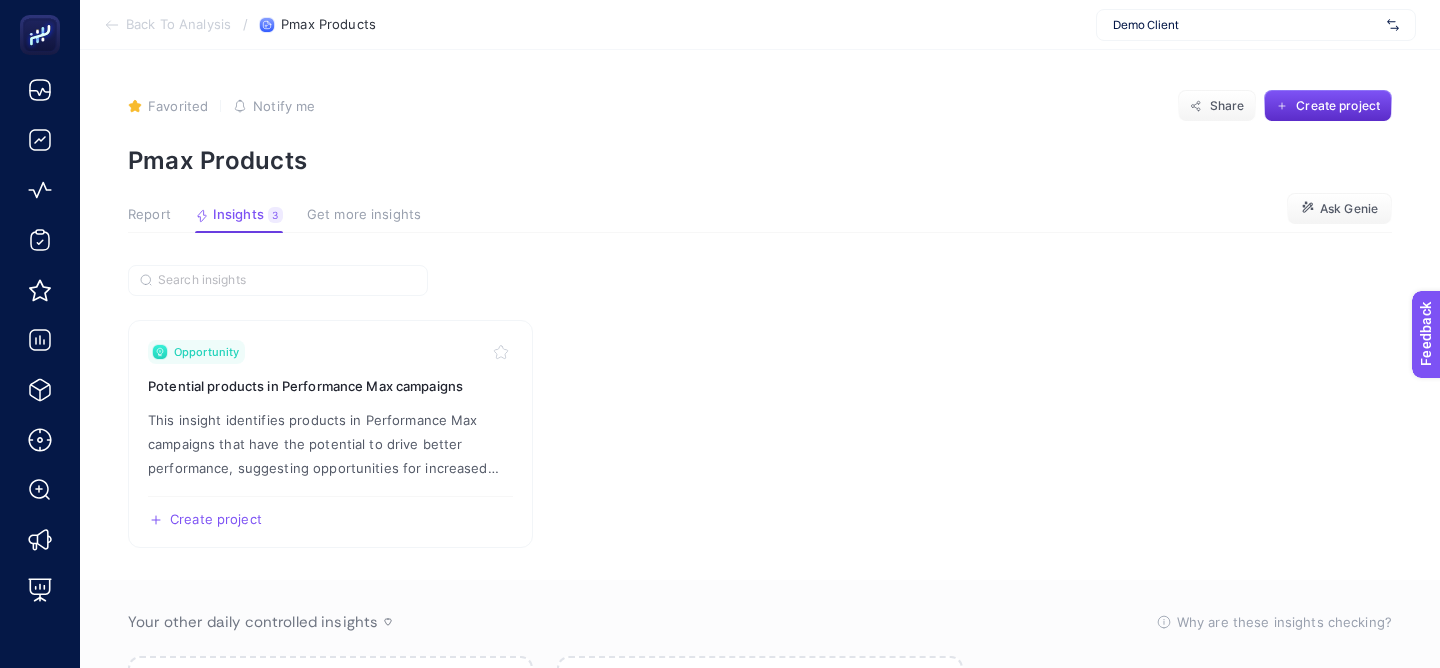 type 